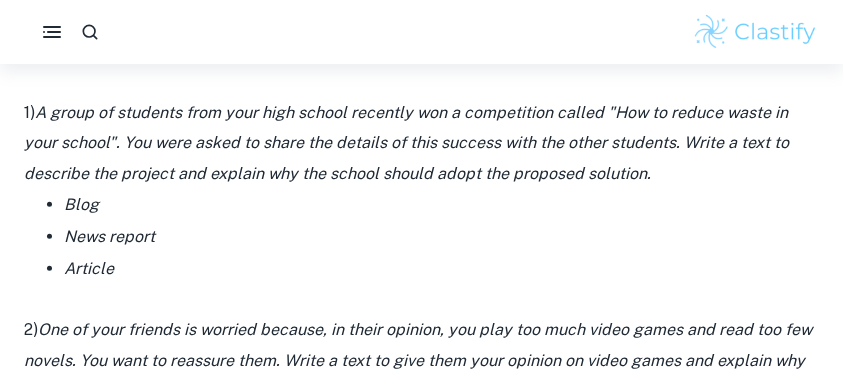 scroll, scrollTop: 1580, scrollLeft: 0, axis: vertical 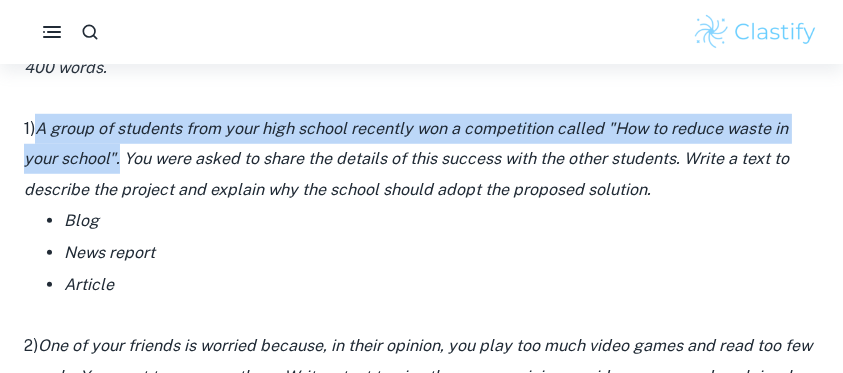 drag, startPoint x: 115, startPoint y: 158, endPoint x: 41, endPoint y: 130, distance: 79.12016 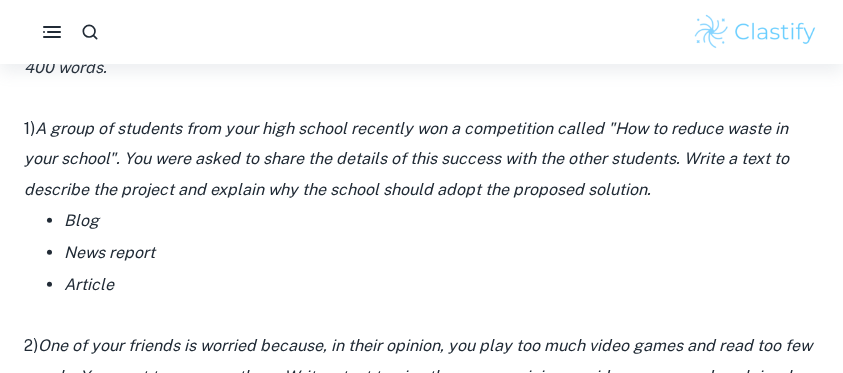 drag, startPoint x: 239, startPoint y: 165, endPoint x: 170, endPoint y: 163, distance: 69.02898 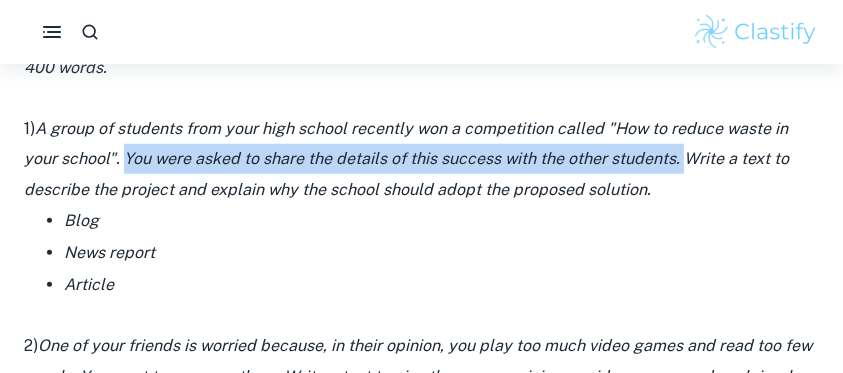 drag, startPoint x: 126, startPoint y: 157, endPoint x: 680, endPoint y: 168, distance: 554.1092 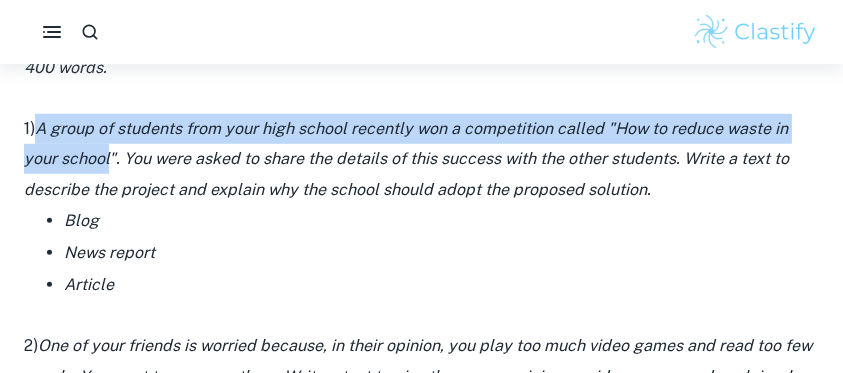 drag, startPoint x: 109, startPoint y: 158, endPoint x: 44, endPoint y: 128, distance: 71.5891 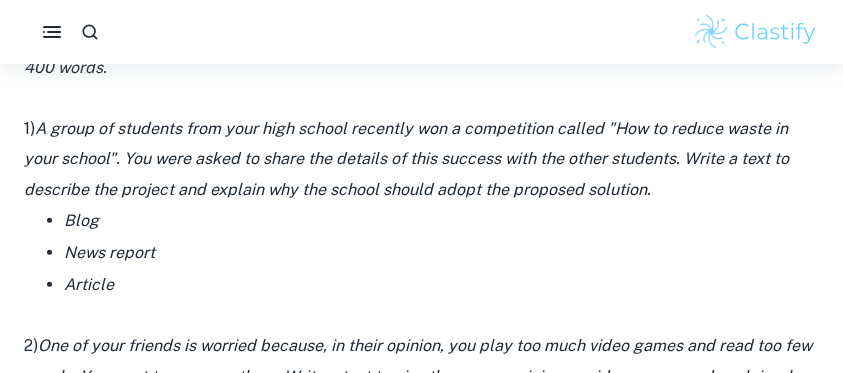 click on "1)  A group of students from your high school recently won a competition called "How to reduce waste in your school". You were asked to share the details of this success with the other students. Write a text to describe the project and explain why the school should adopt the proposed solution." at bounding box center (421, 159) 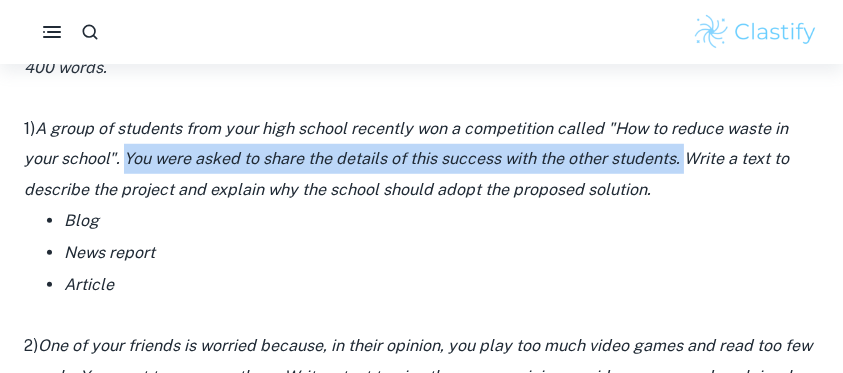 drag, startPoint x: 124, startPoint y: 155, endPoint x: 680, endPoint y: 152, distance: 556.0081 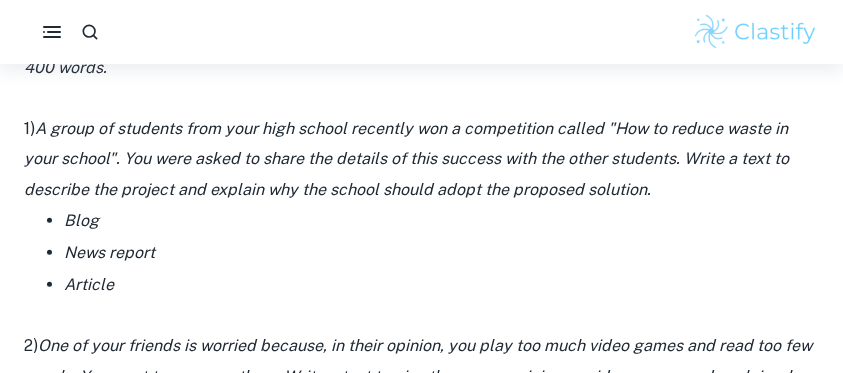 click on "1)  A group of students from your high school recently won a competition called "How to reduce waste in your school". You were asked to share the details of this success with the other students. Write a text to describe the project and explain why the school should adopt the proposed solution." at bounding box center [421, 159] 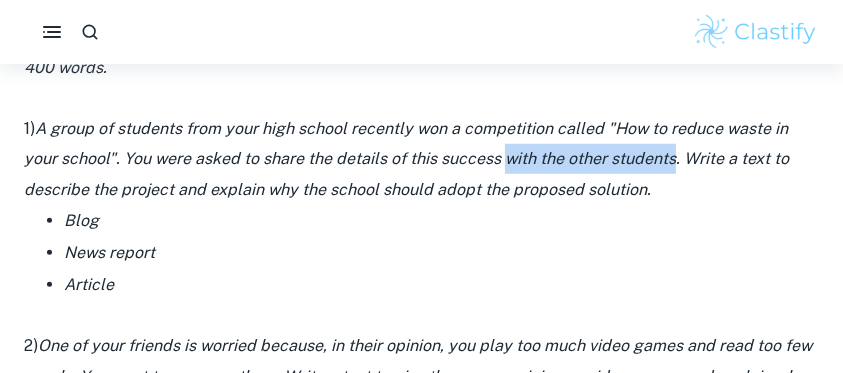 drag, startPoint x: 524, startPoint y: 162, endPoint x: 673, endPoint y: 162, distance: 149 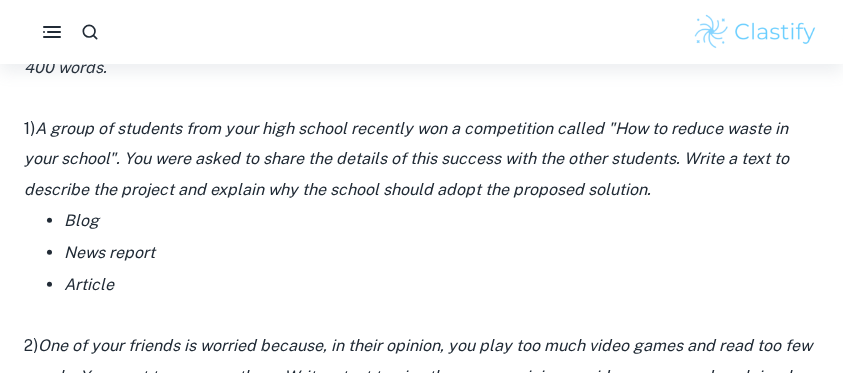 click on "1)  A group of students from your high school recently won a competition called "How to reduce waste in your school". You were asked to share the details of this success with the other students. Write a text to describe the project and explain why the school should adopt the proposed solution." at bounding box center [421, 159] 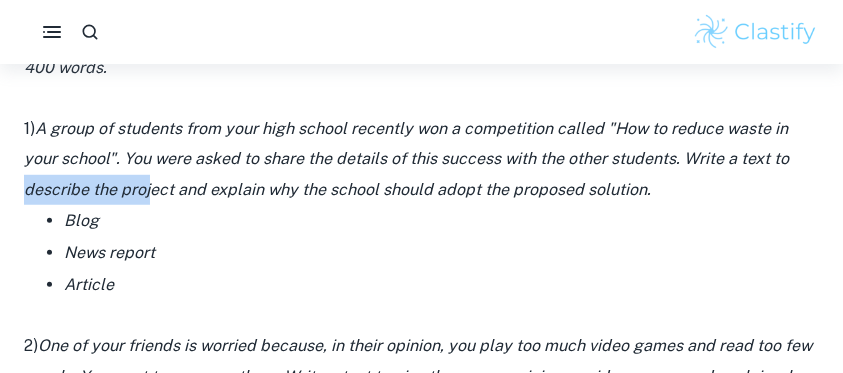 drag, startPoint x: 25, startPoint y: 193, endPoint x: 152, endPoint y: 189, distance: 127.06297 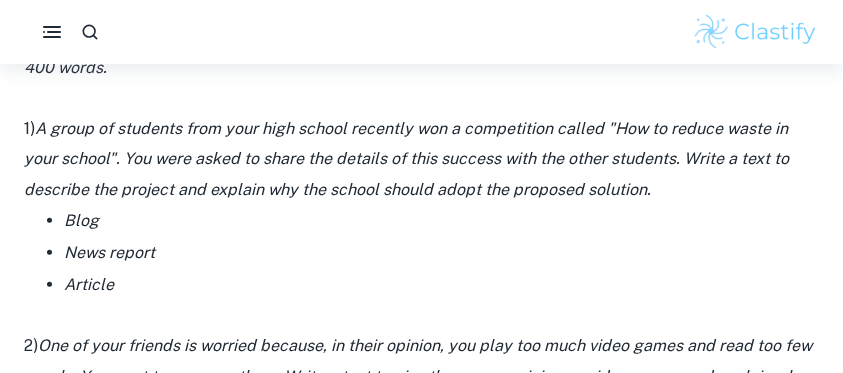 click on "Blog" at bounding box center [441, 221] 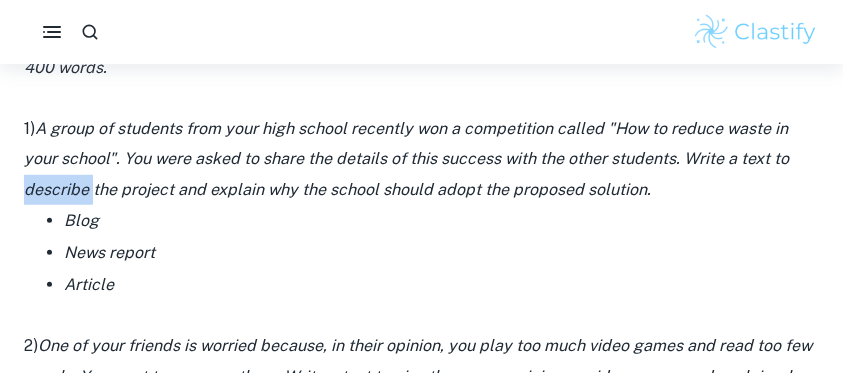 click on "A group of students from your high school recently won a competition called "How to reduce waste in your school". You were asked to share the details of this success with the other students. Write a text to describe the project and explain why the school should adopt the proposed solution." at bounding box center [406, 159] 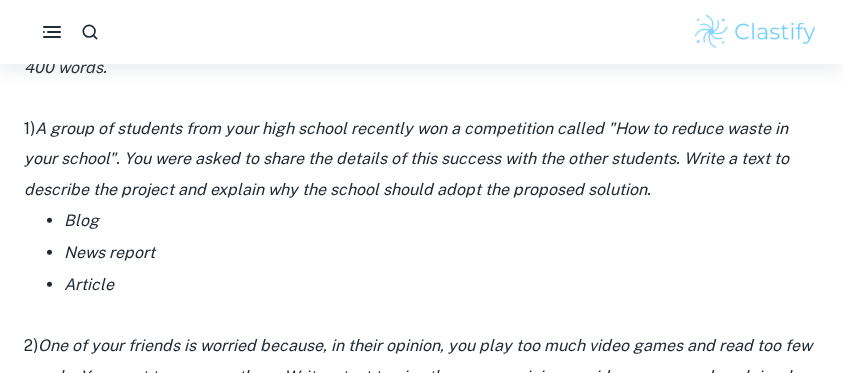 click on "News report" at bounding box center (441, 253) 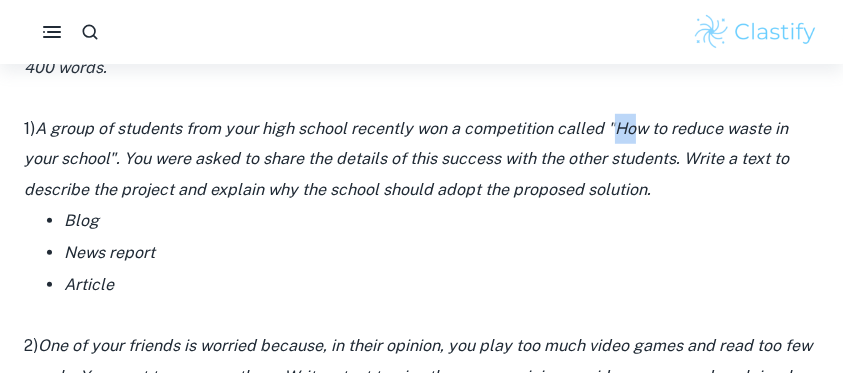 drag, startPoint x: 611, startPoint y: 129, endPoint x: 634, endPoint y: 137, distance: 24.351591 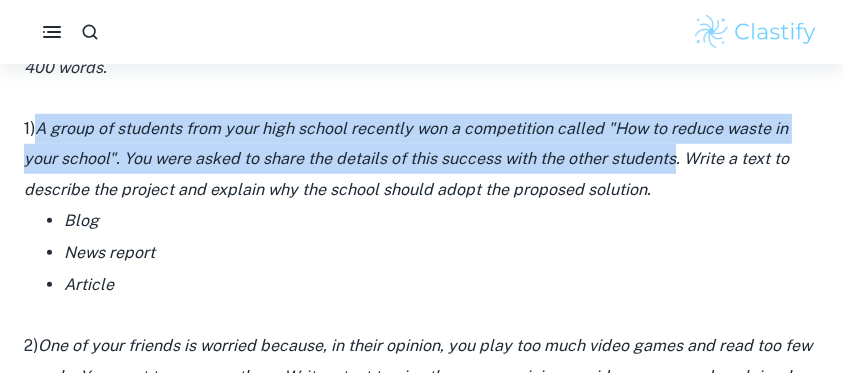 drag, startPoint x: 673, startPoint y: 161, endPoint x: 38, endPoint y: 138, distance: 635.4164 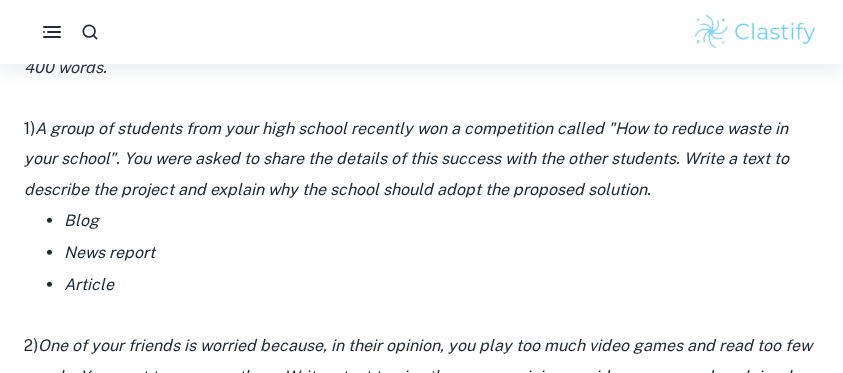 click on "News report" at bounding box center [441, 253] 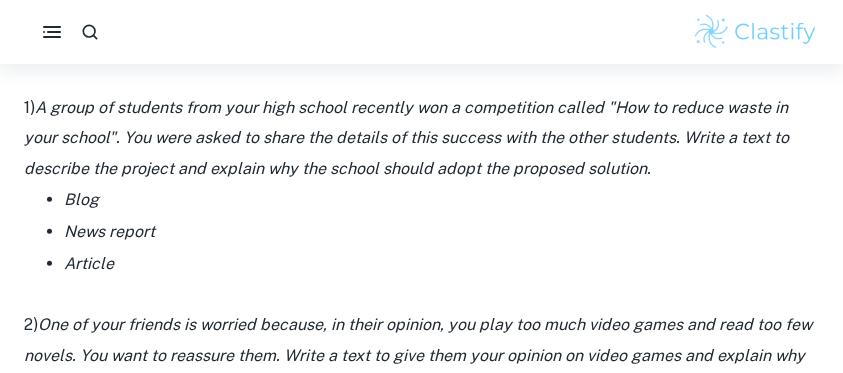 scroll, scrollTop: 1580, scrollLeft: 0, axis: vertical 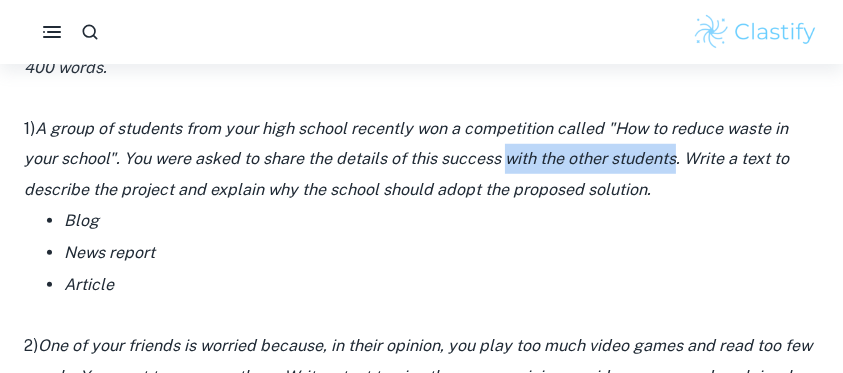 drag, startPoint x: 504, startPoint y: 159, endPoint x: 669, endPoint y: 162, distance: 165.02727 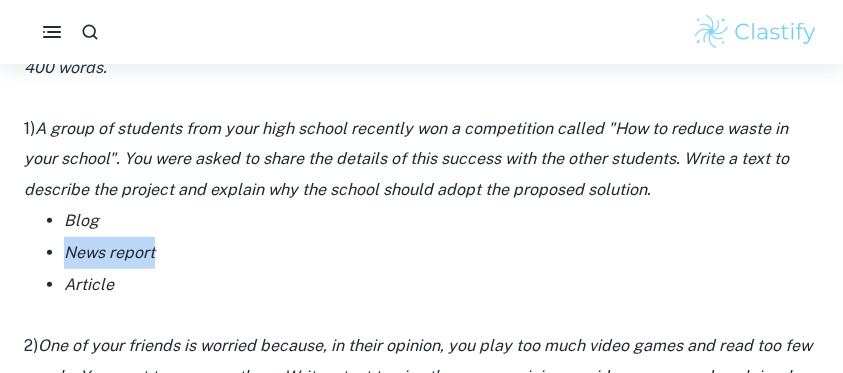 drag, startPoint x: 161, startPoint y: 251, endPoint x: 38, endPoint y: 255, distance: 123.065025 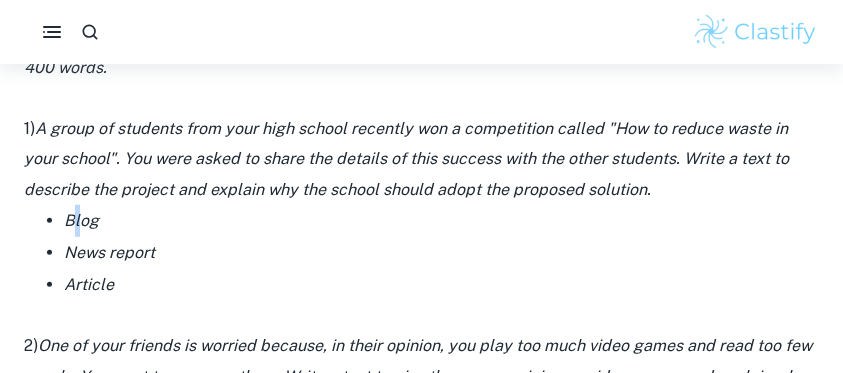 click on "Blog" at bounding box center (81, 220) 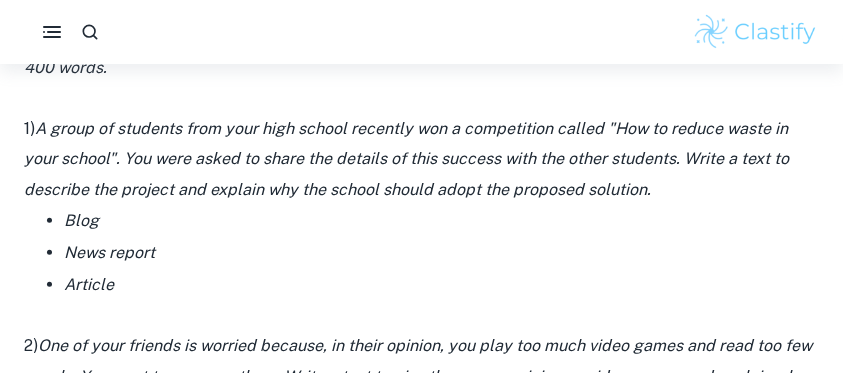 click on "Article" at bounding box center [89, 284] 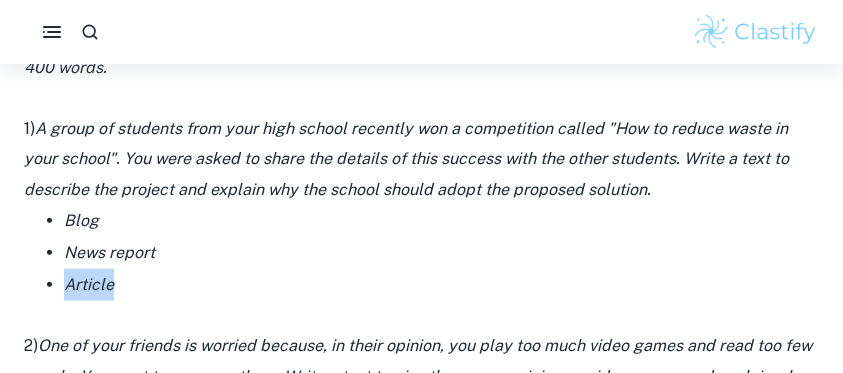 click on "Article" at bounding box center [89, 284] 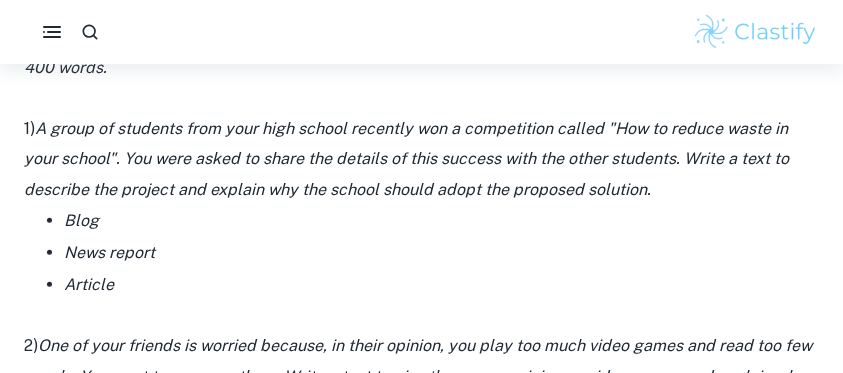 click on "Blog" at bounding box center (81, 220) 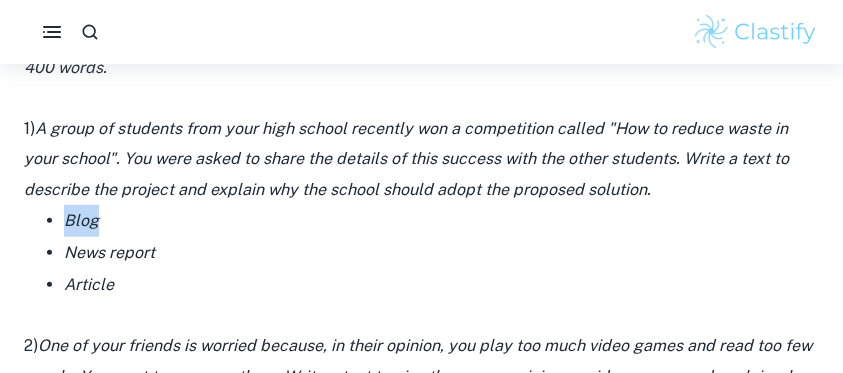 click on "Blog" at bounding box center (81, 220) 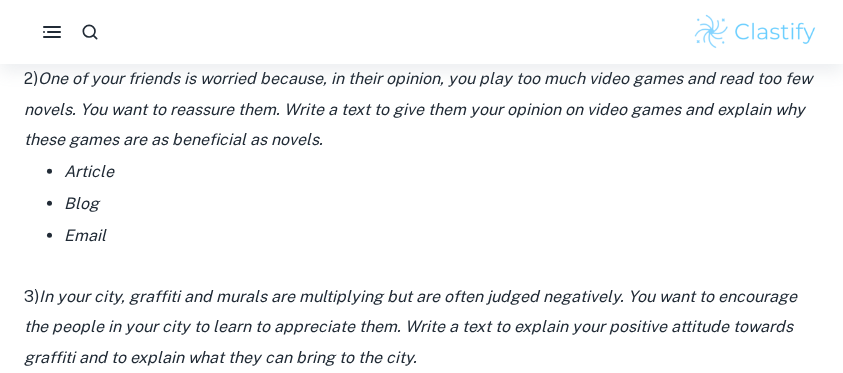 scroll, scrollTop: 1780, scrollLeft: 0, axis: vertical 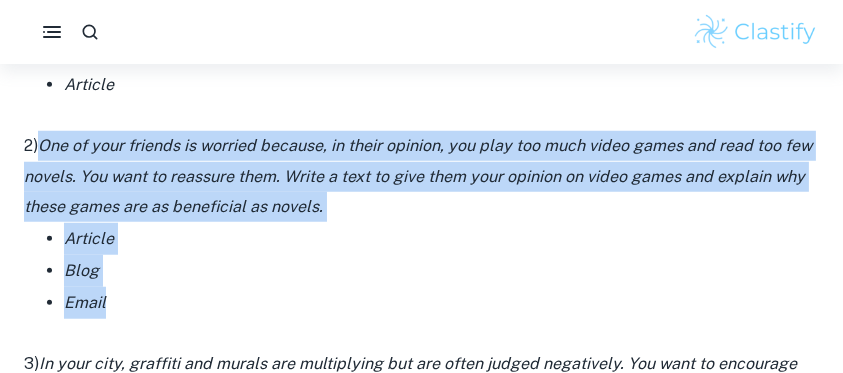 drag, startPoint x: 45, startPoint y: 145, endPoint x: 115, endPoint y: 302, distance: 171.89822 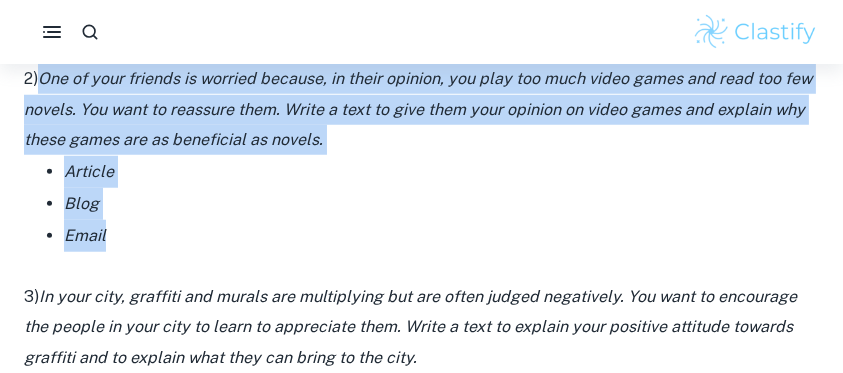 click on "One of your friends is worried because, in their opinion, you play too much video games and read too few novels. You want to reassure them. Write a text to give them your opinion on video games and explain why these games are as beneficial as novels." at bounding box center (418, 109) 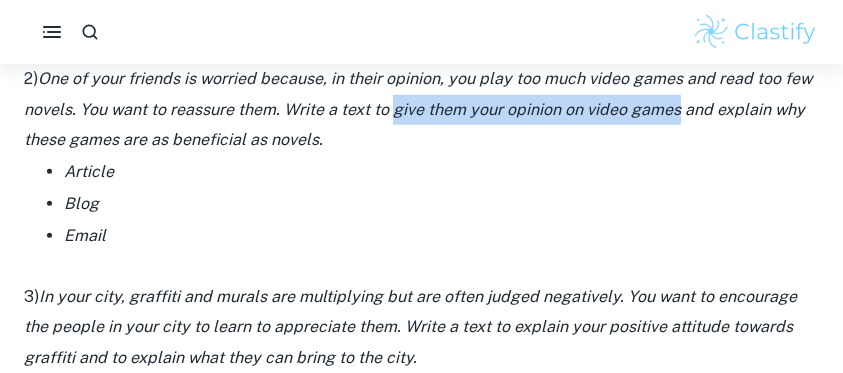 drag, startPoint x: 396, startPoint y: 110, endPoint x: 675, endPoint y: 110, distance: 279 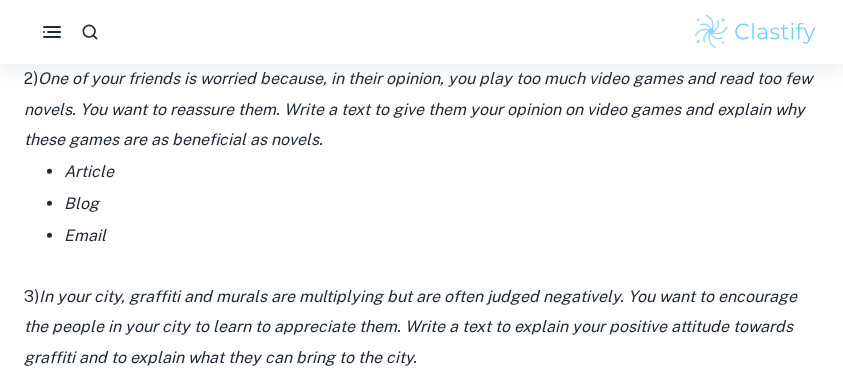click on "Article" at bounding box center [441, 172] 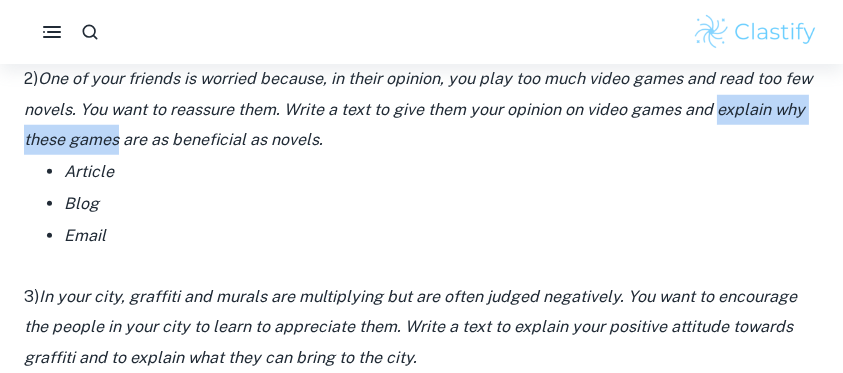 drag, startPoint x: 716, startPoint y: 110, endPoint x: 117, endPoint y: 134, distance: 599.4806 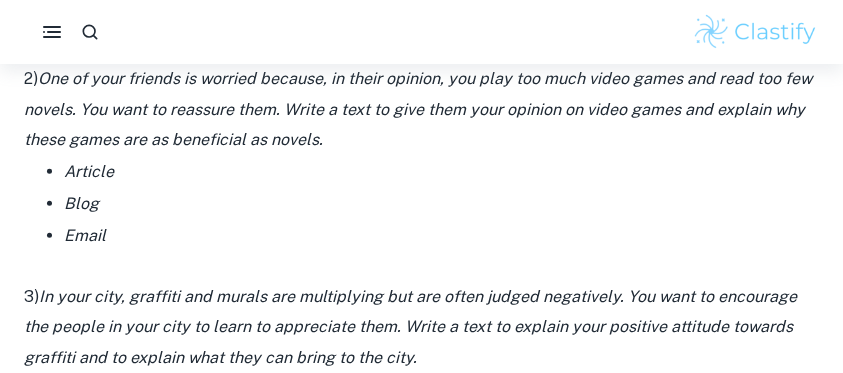 click on "Blog" at bounding box center [441, 204] 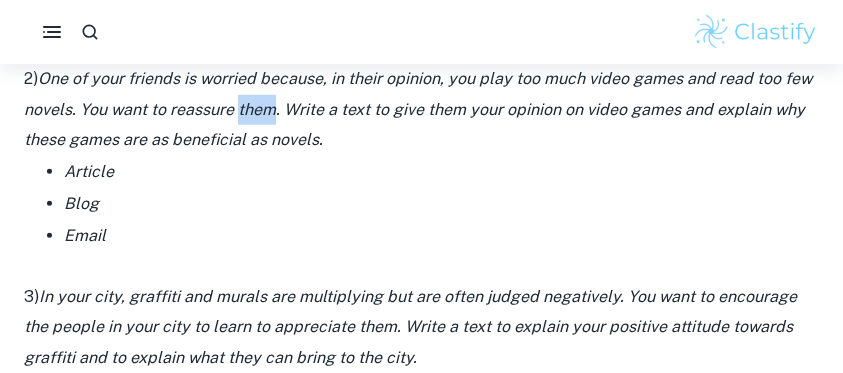 click on "One of your friends is worried because, in their opinion, you play too much video games and read too few novels. You want to reassure them. Write a text to give them your opinion on video games and explain why these games are as beneficial as novels." at bounding box center [418, 109] 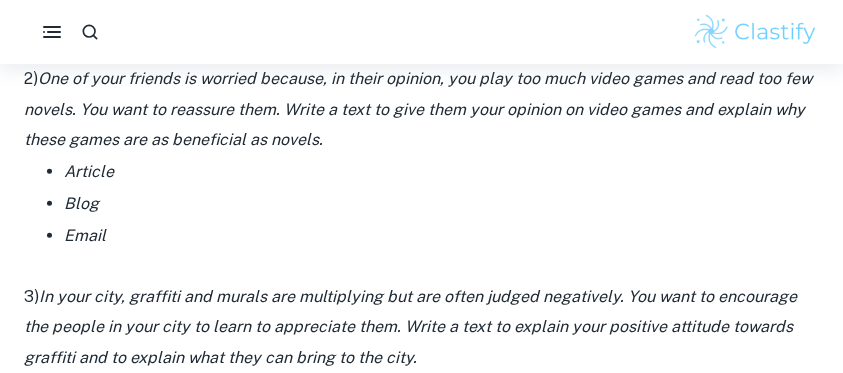 click on "Blog" at bounding box center (441, 204) 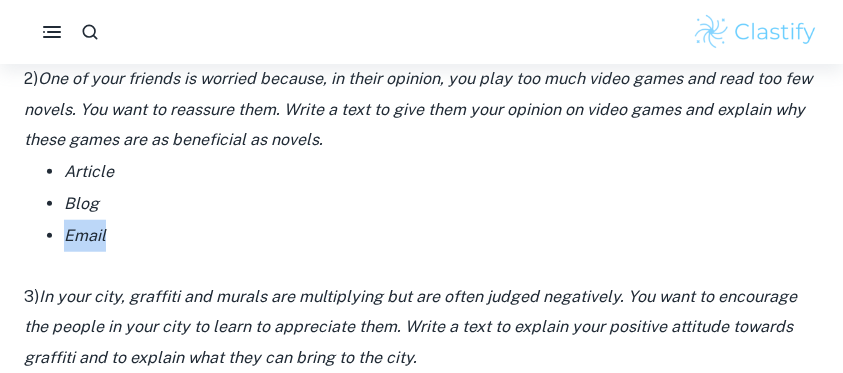 click on "Email" at bounding box center [85, 235] 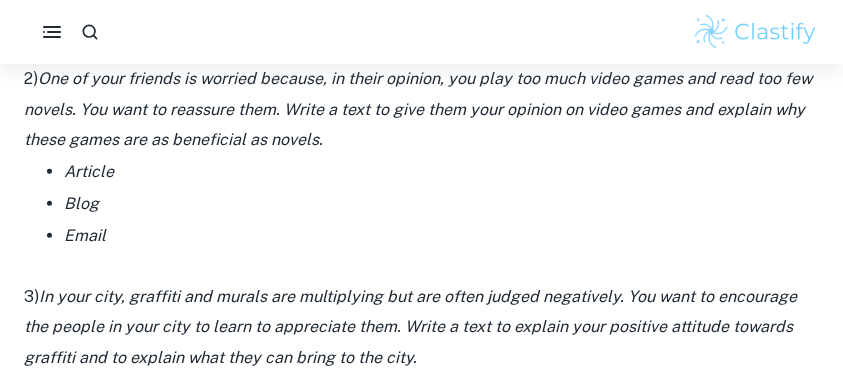 click on "Article" at bounding box center (89, 171) 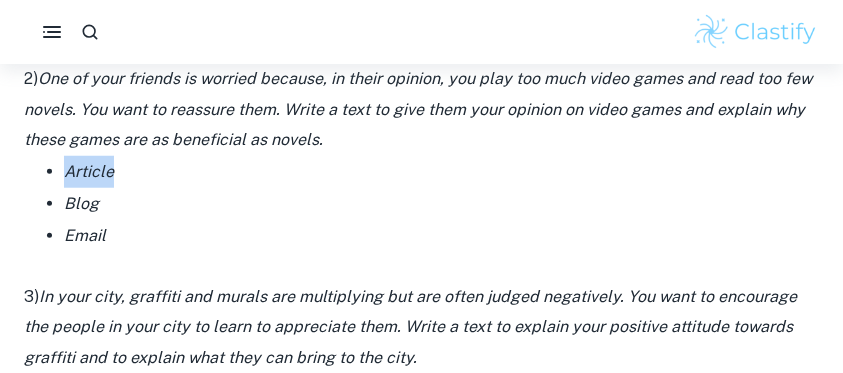 click on "Article" at bounding box center (89, 171) 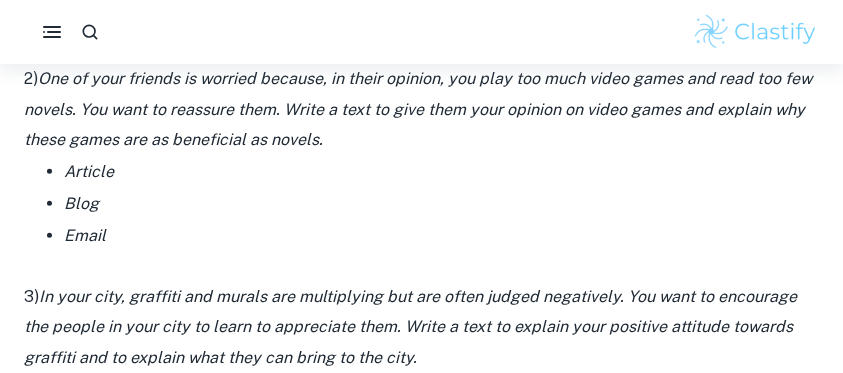 click on "Blog" at bounding box center (81, 203) 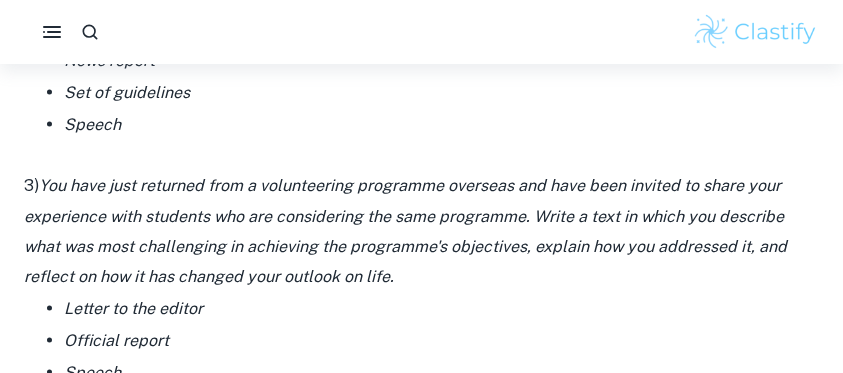 scroll, scrollTop: 2913, scrollLeft: 0, axis: vertical 